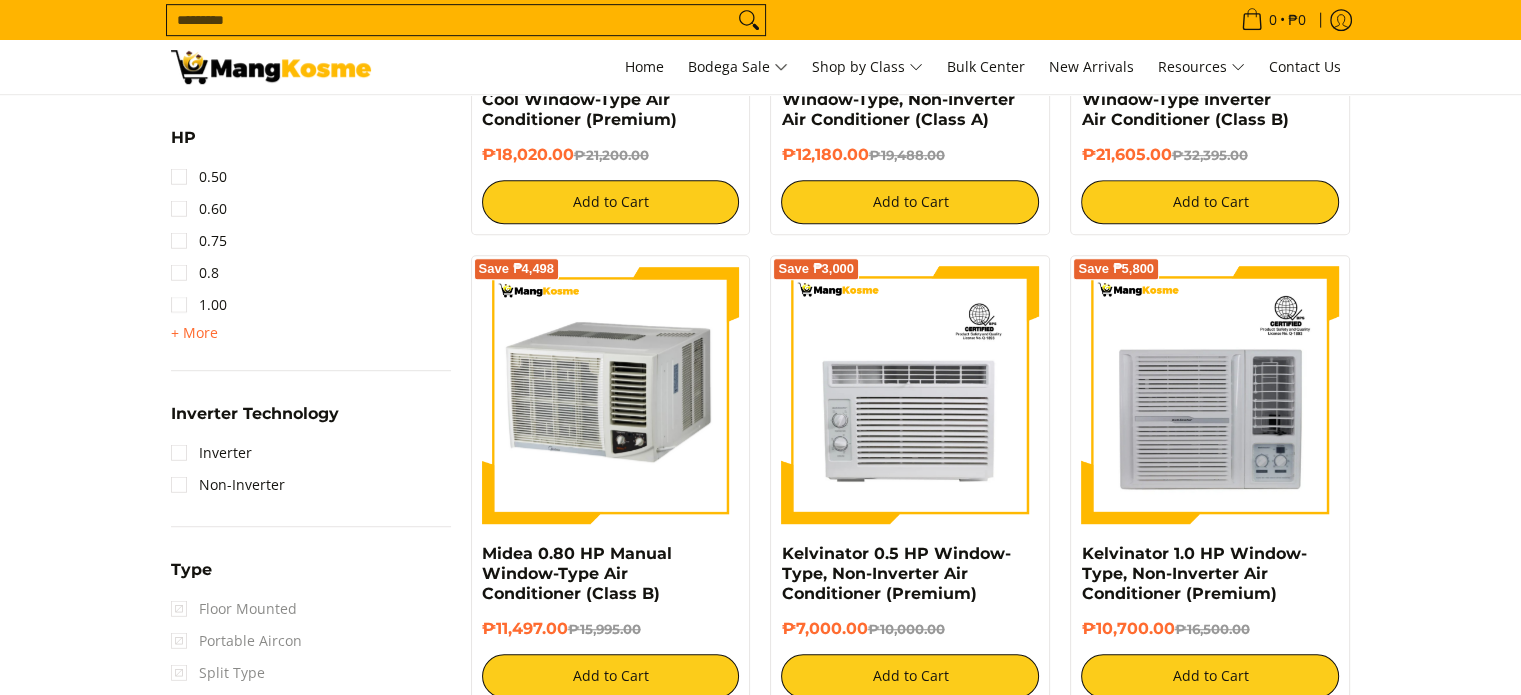 scroll, scrollTop: 0, scrollLeft: 0, axis: both 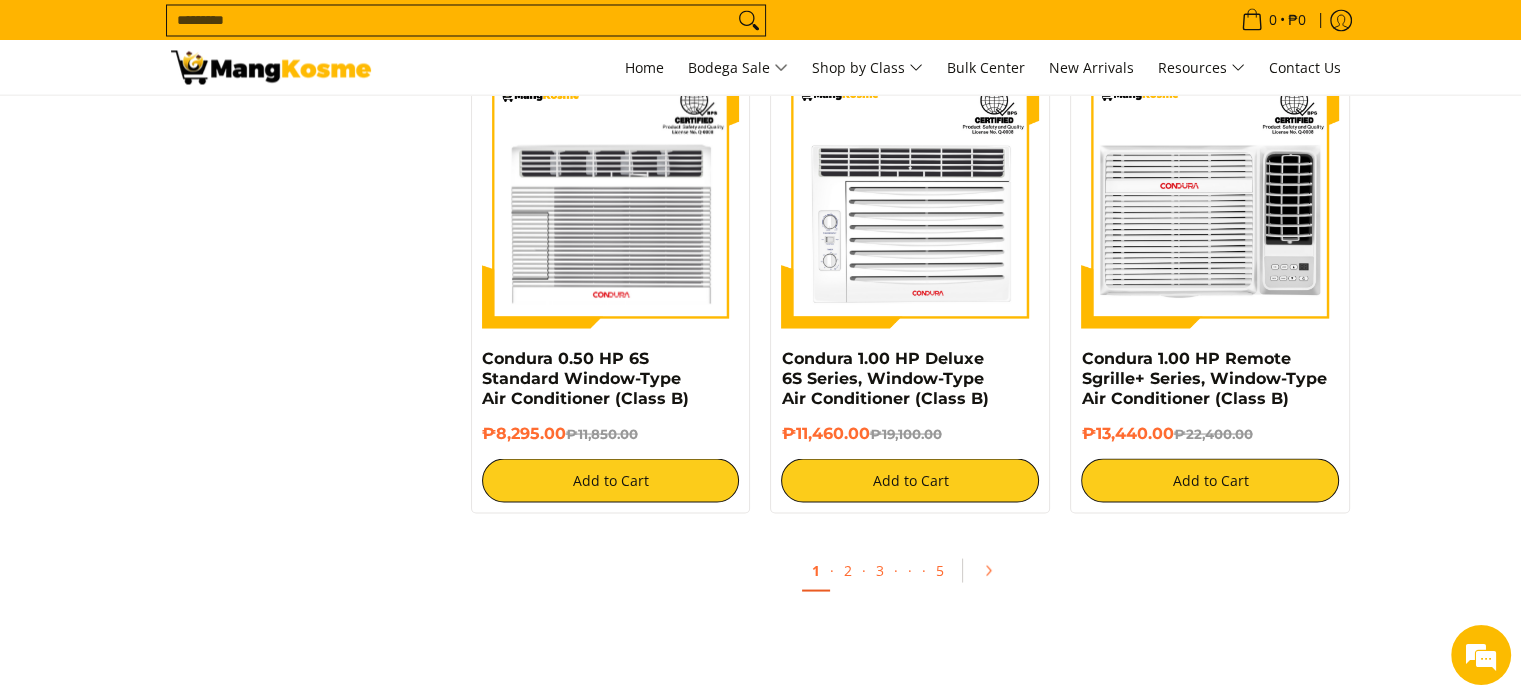 click on "**********" at bounding box center (760, -1397) 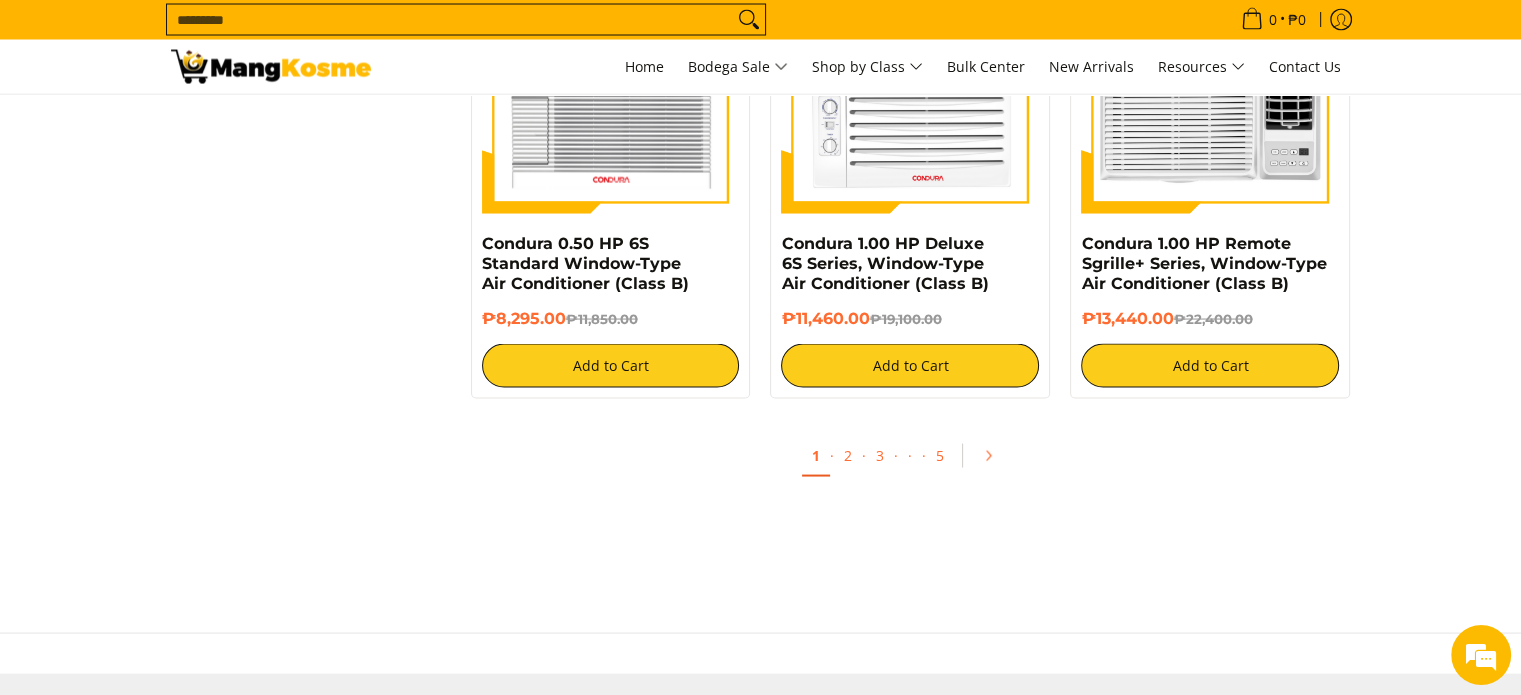 scroll, scrollTop: 3874, scrollLeft: 0, axis: vertical 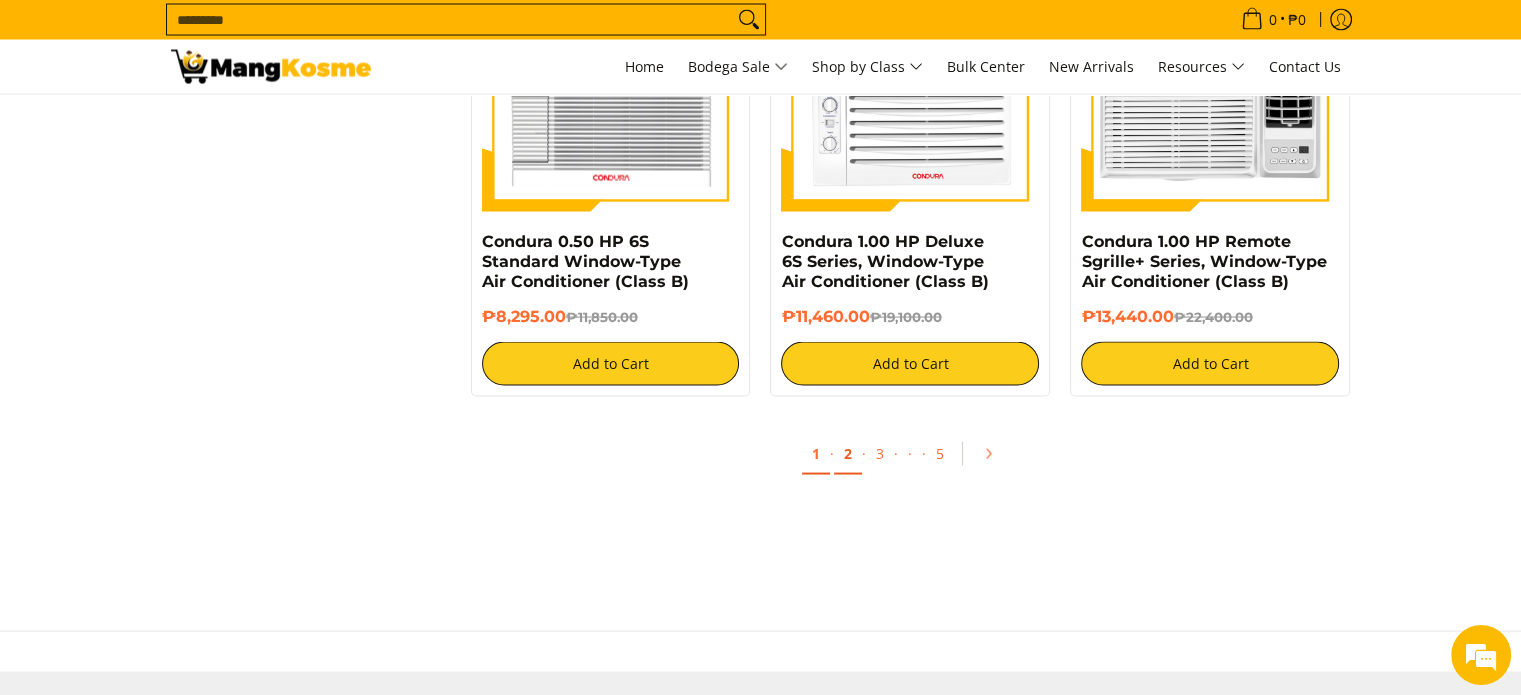 click on "2" at bounding box center [848, 454] 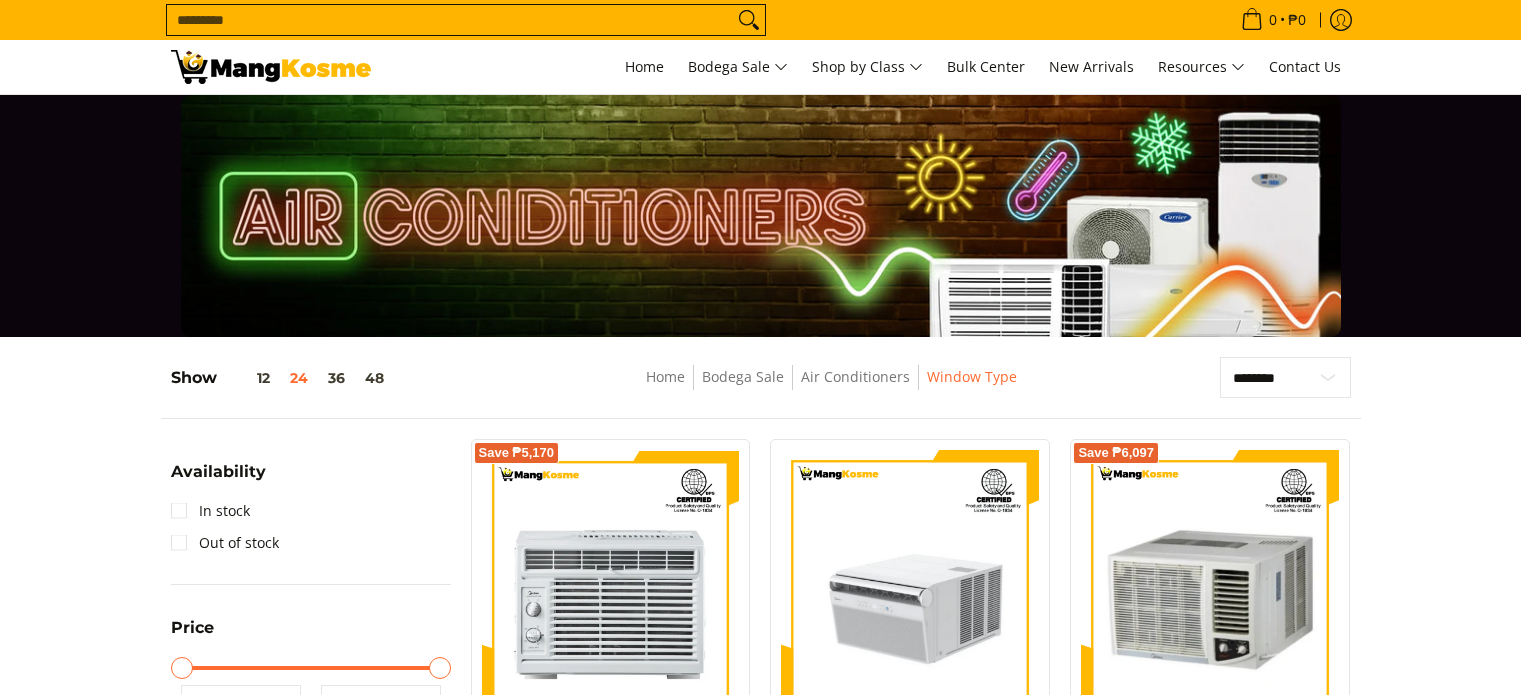 scroll, scrollTop: 0, scrollLeft: 0, axis: both 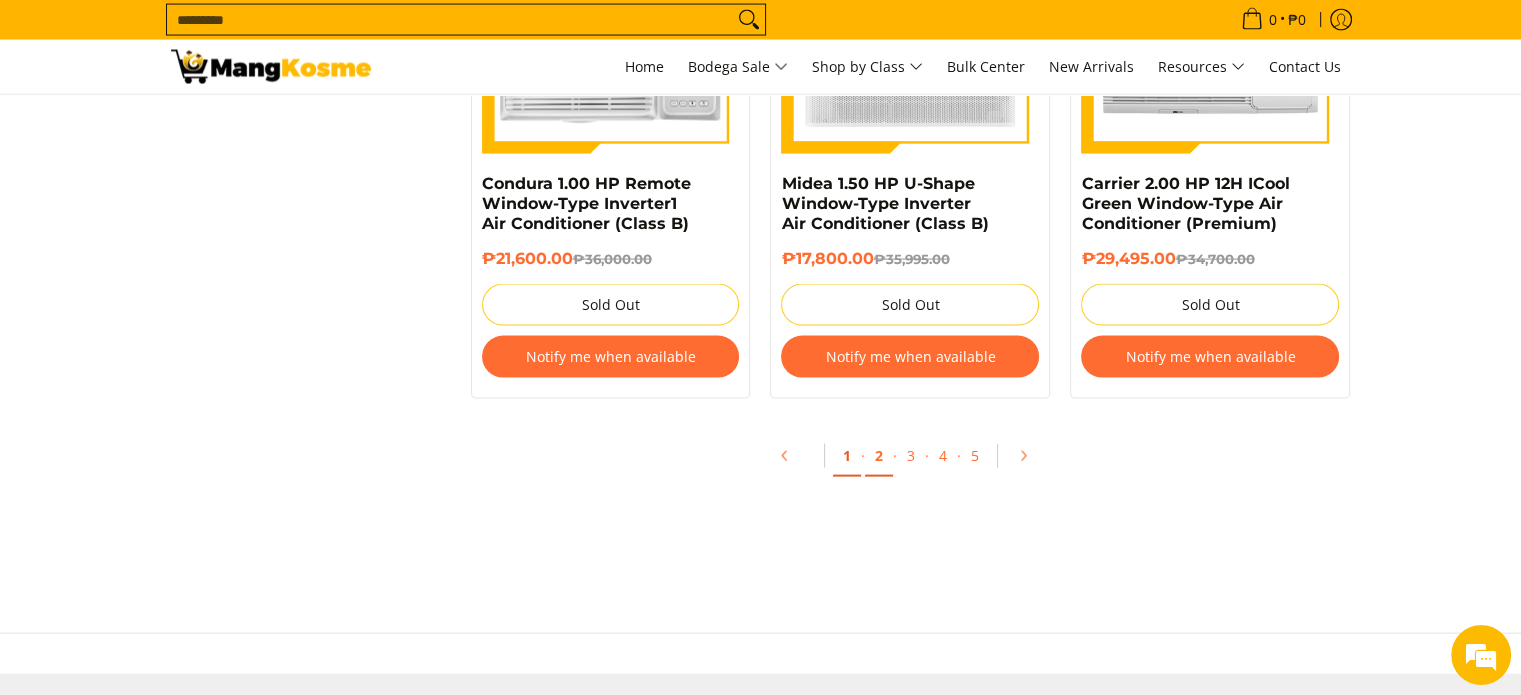click on "1" at bounding box center (847, 456) 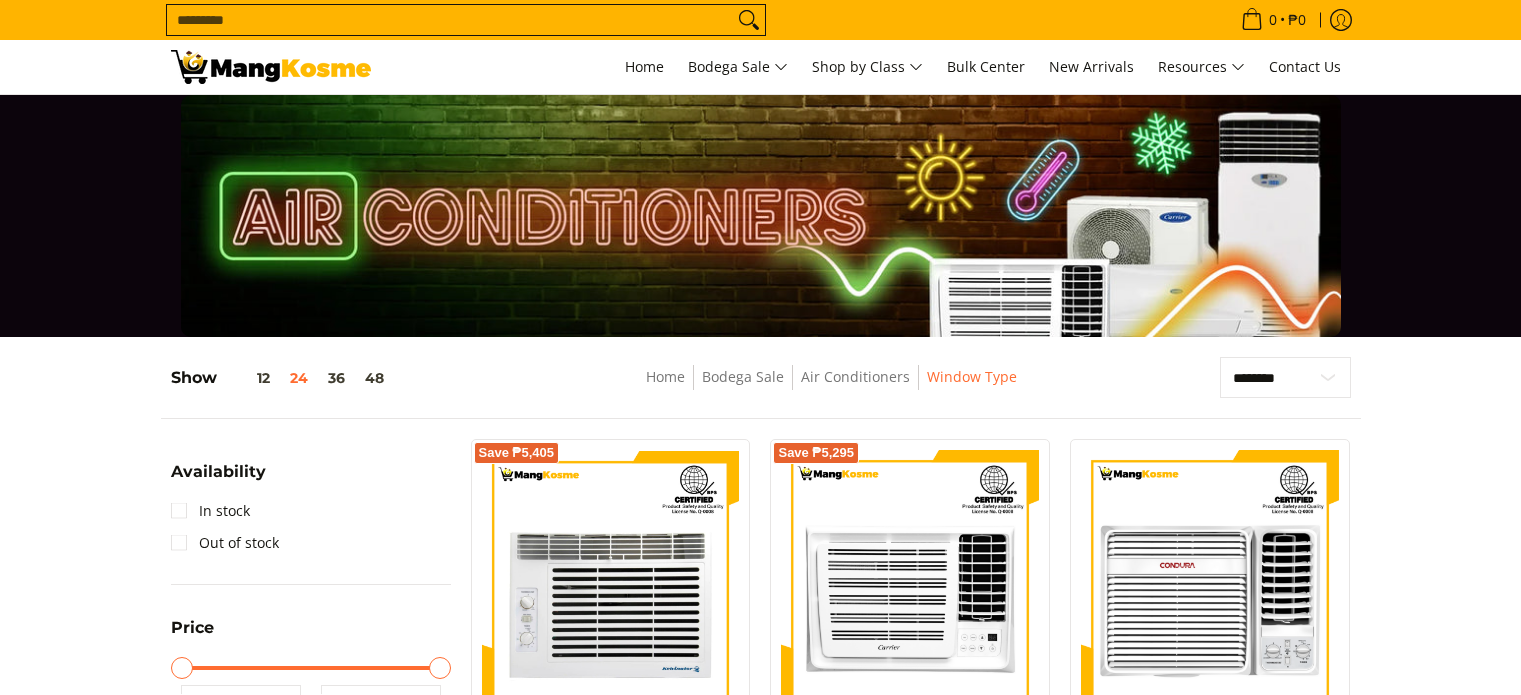 scroll, scrollTop: 318, scrollLeft: 0, axis: vertical 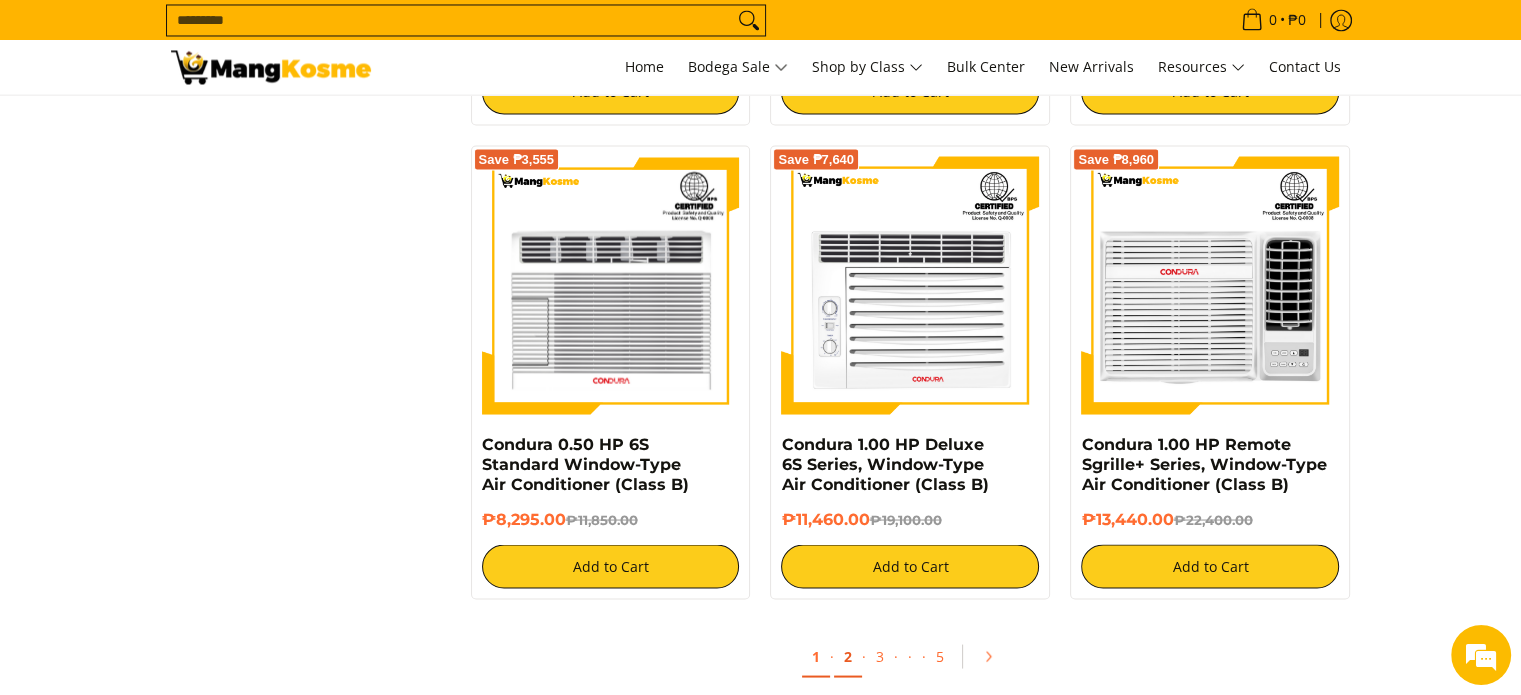 click on "2" at bounding box center [848, 656] 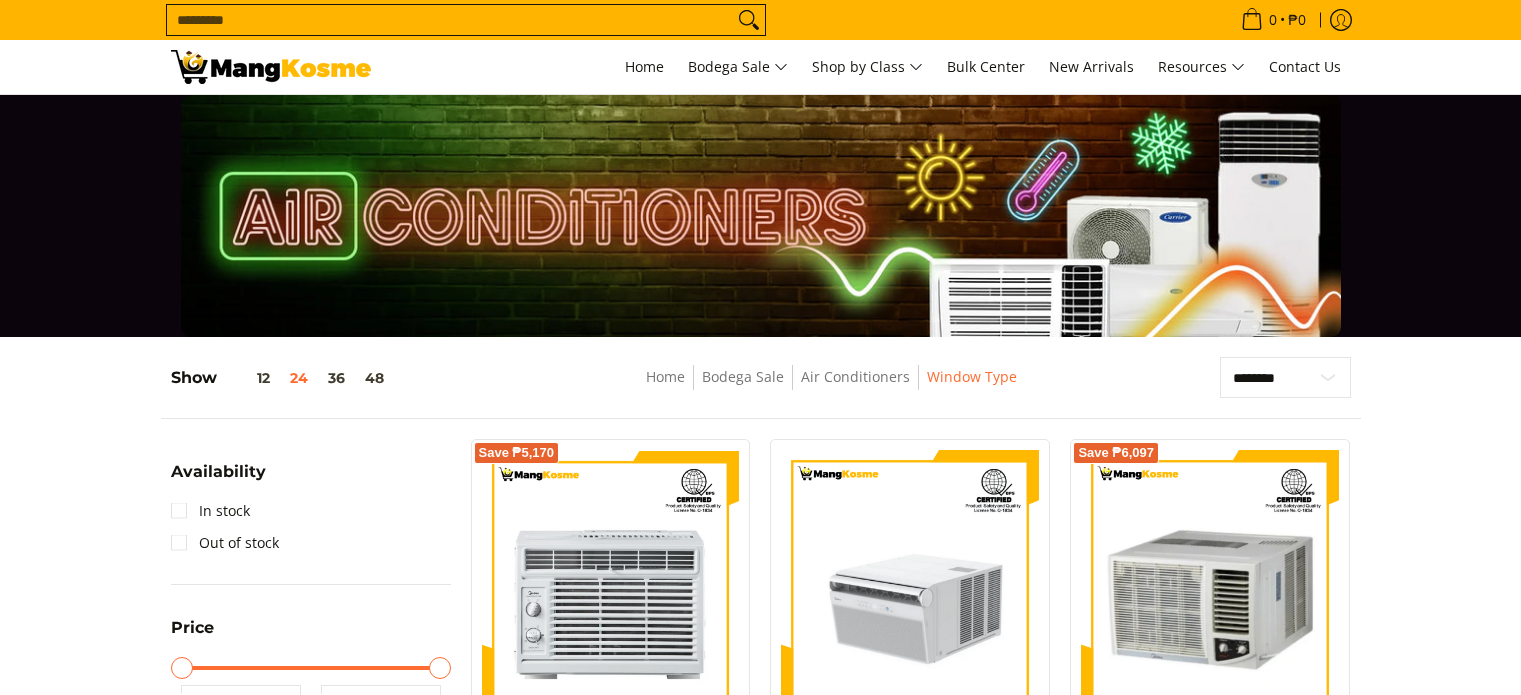 scroll, scrollTop: 0, scrollLeft: 0, axis: both 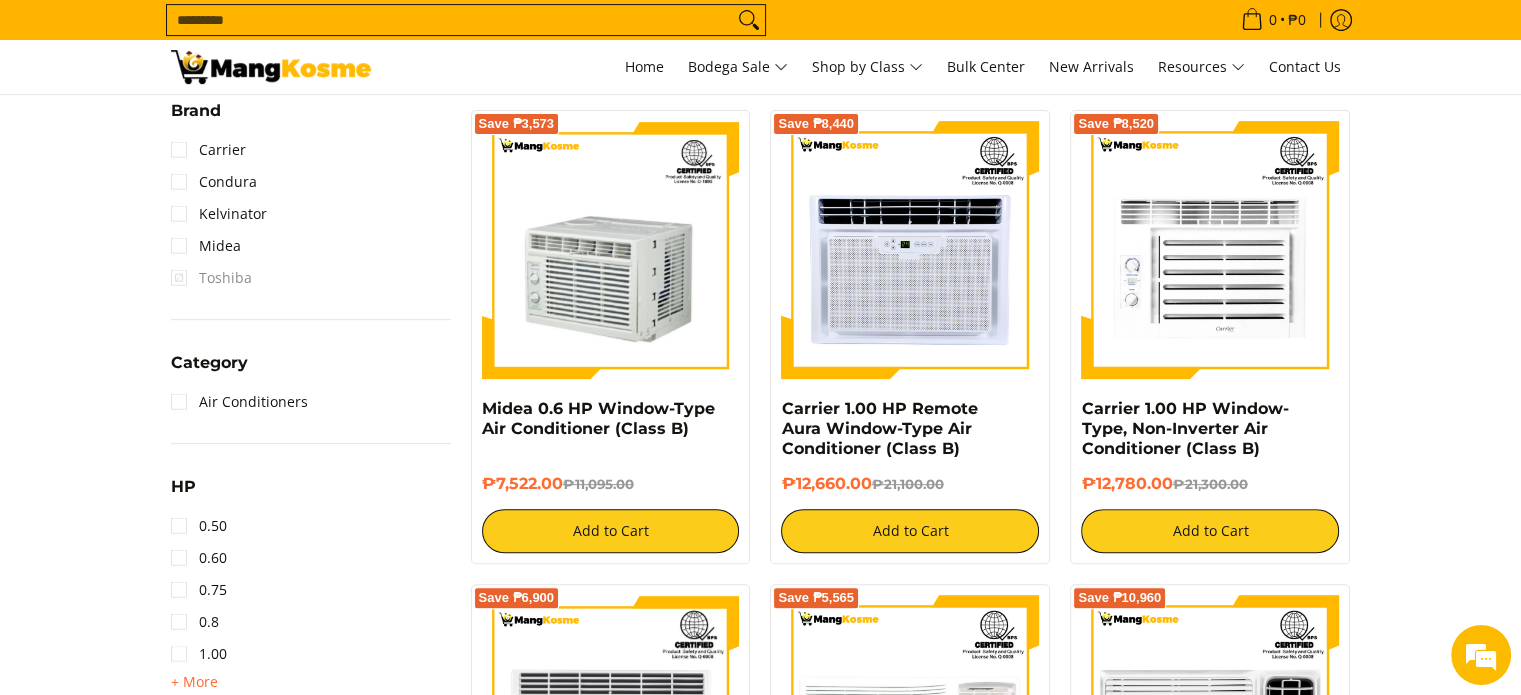 click on "**********" at bounding box center (760, 1718) 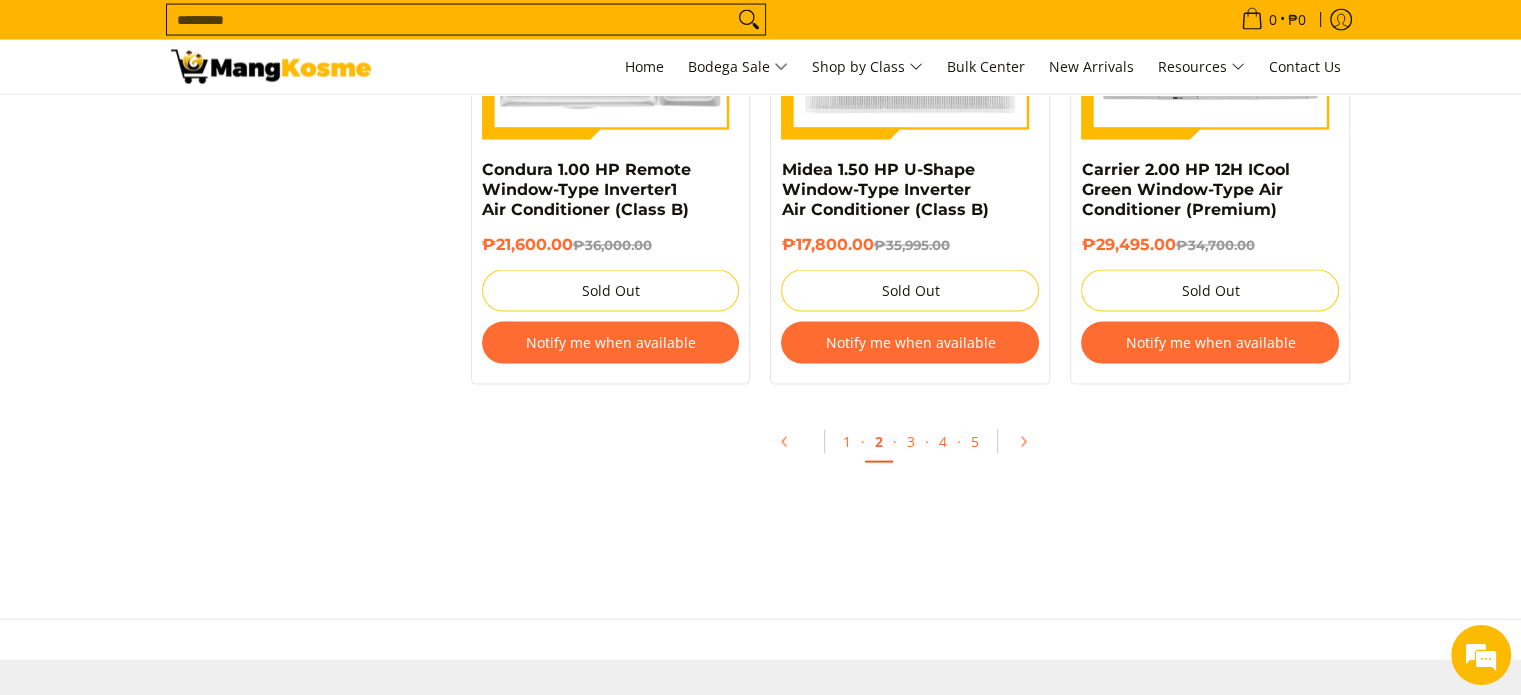 scroll, scrollTop: 4218, scrollLeft: 0, axis: vertical 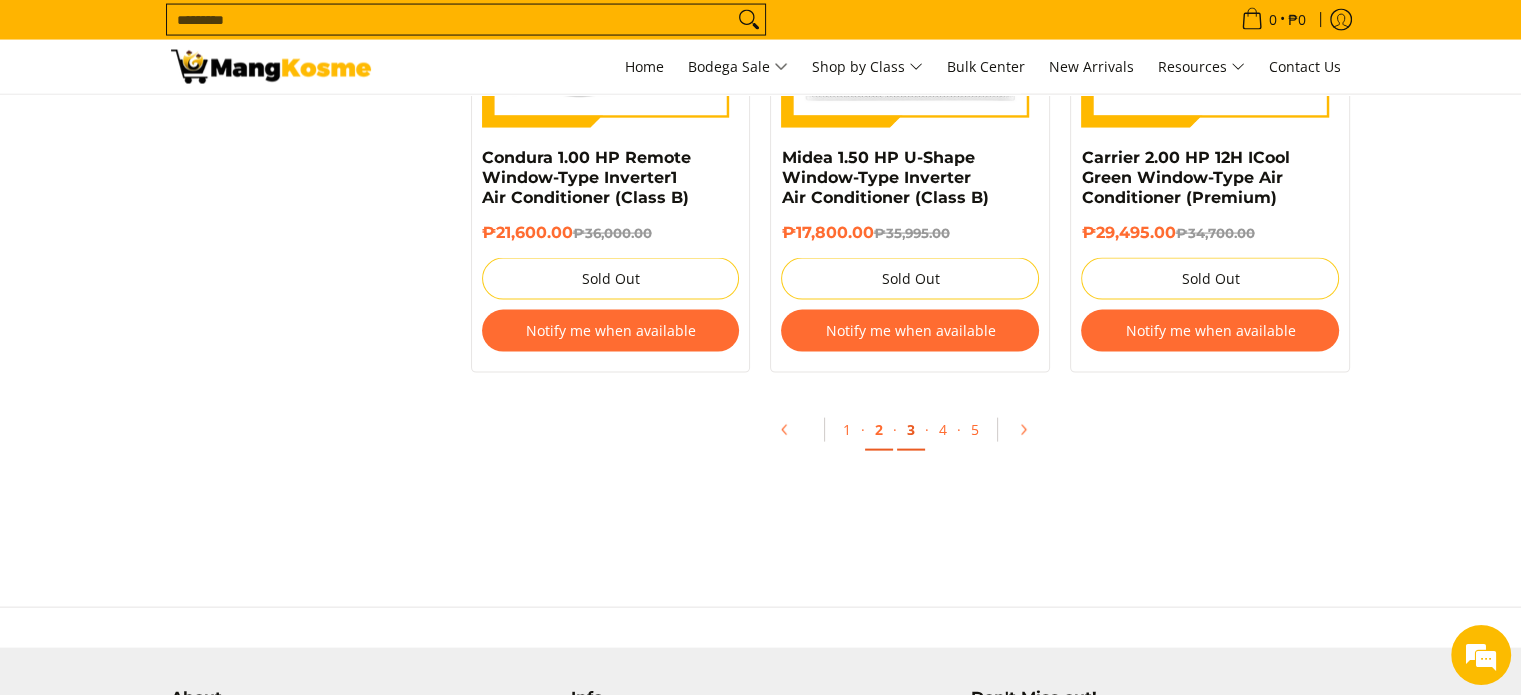 click on "3" at bounding box center [911, 430] 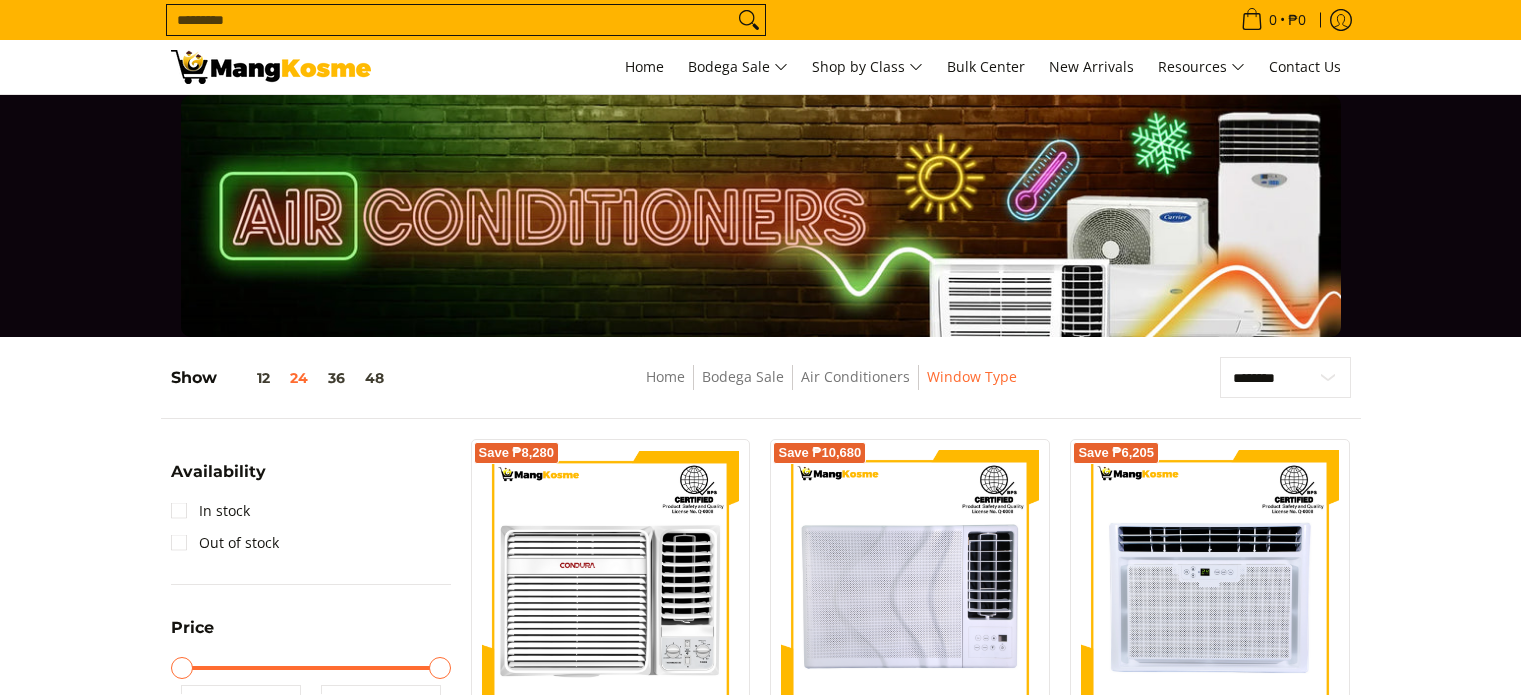 scroll, scrollTop: 776, scrollLeft: 0, axis: vertical 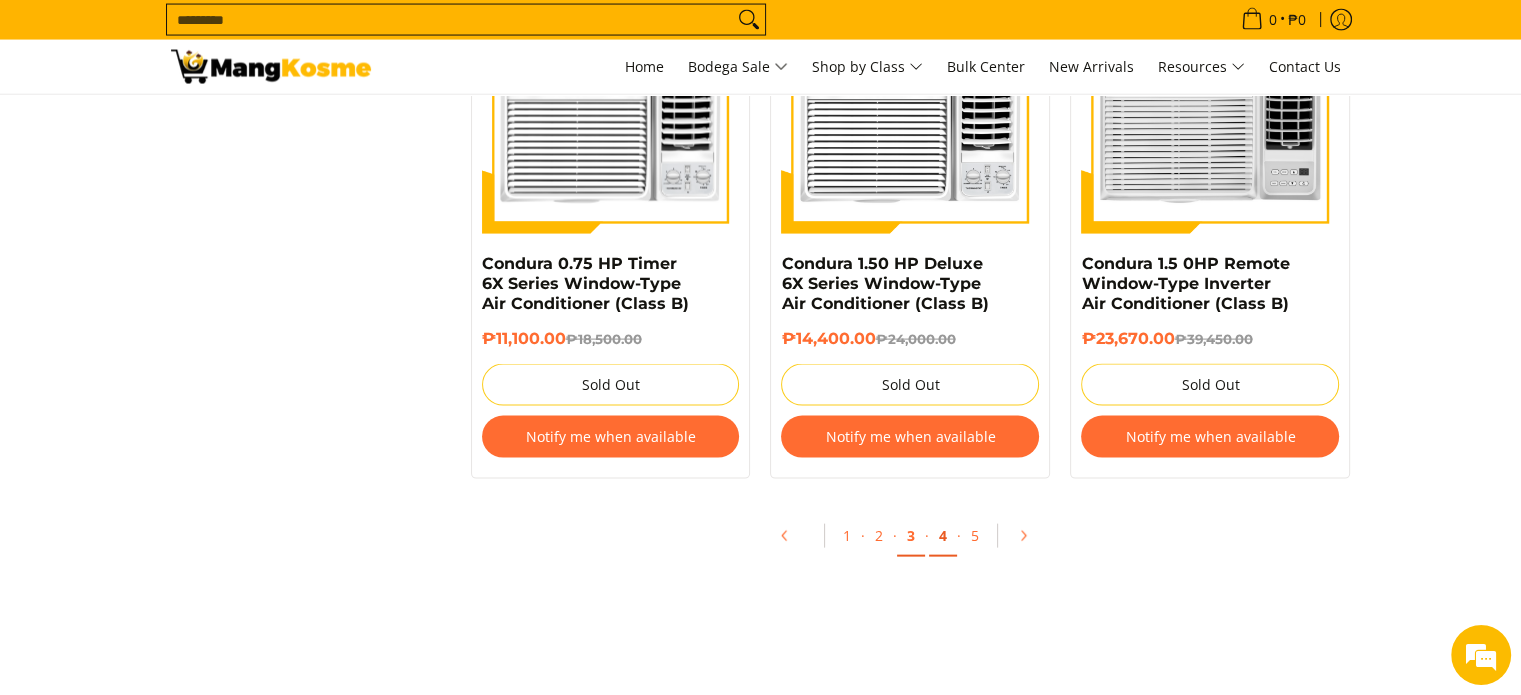 click on "4" at bounding box center [943, 536] 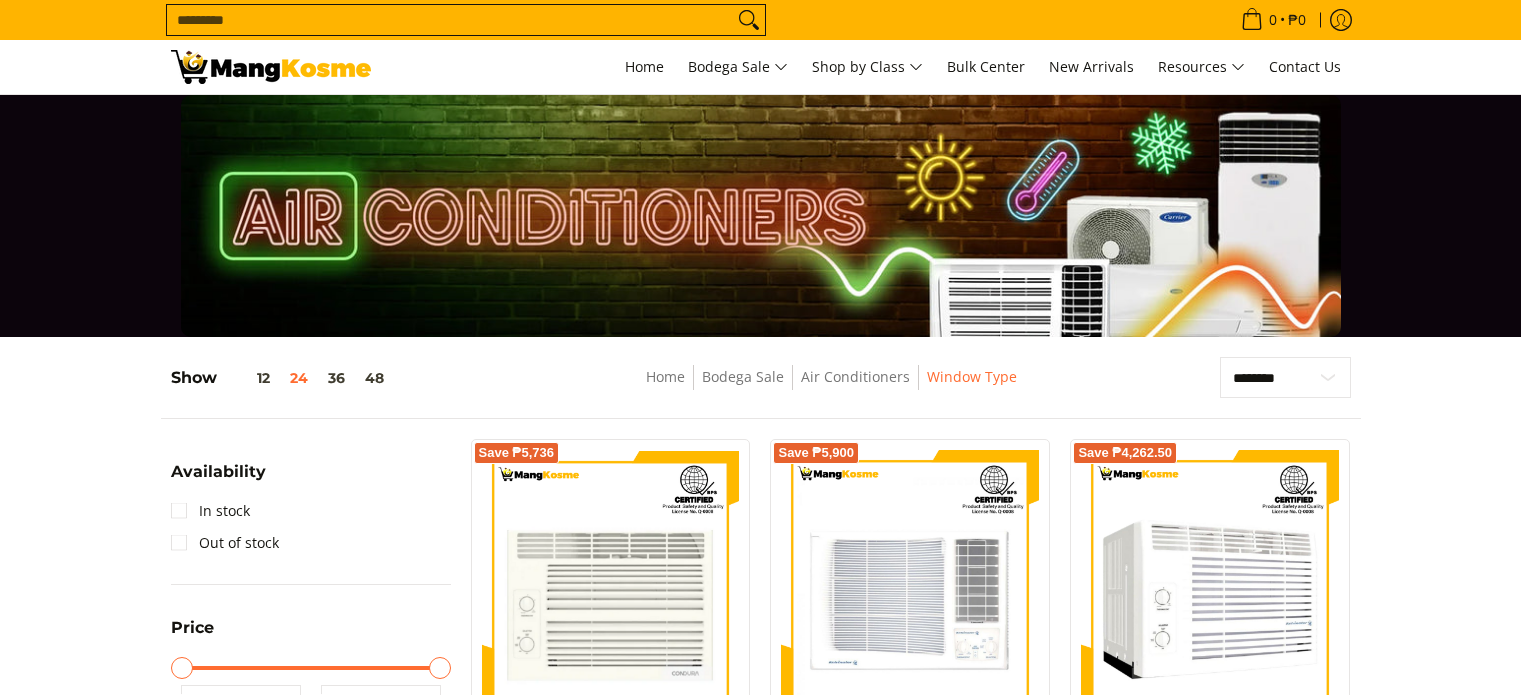scroll, scrollTop: 291, scrollLeft: 0, axis: vertical 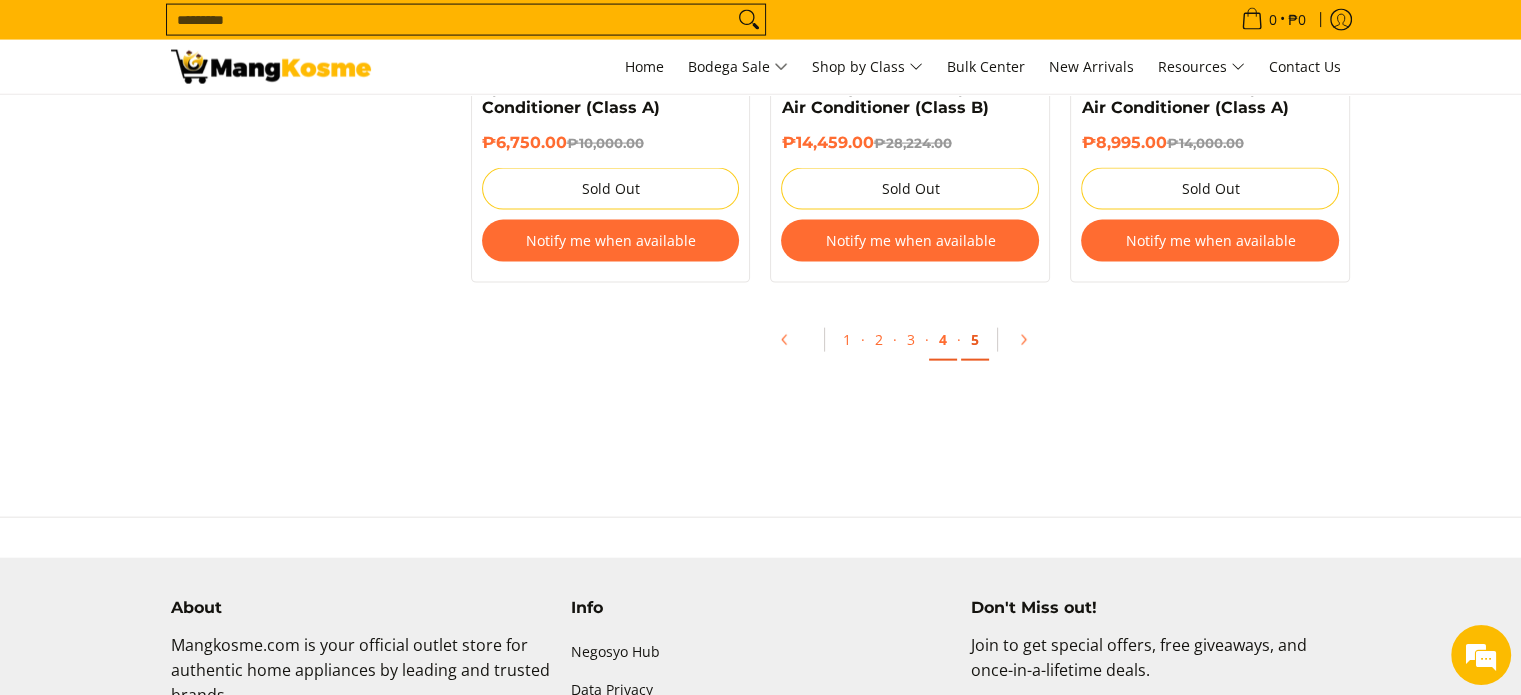 click on "5" at bounding box center (975, 340) 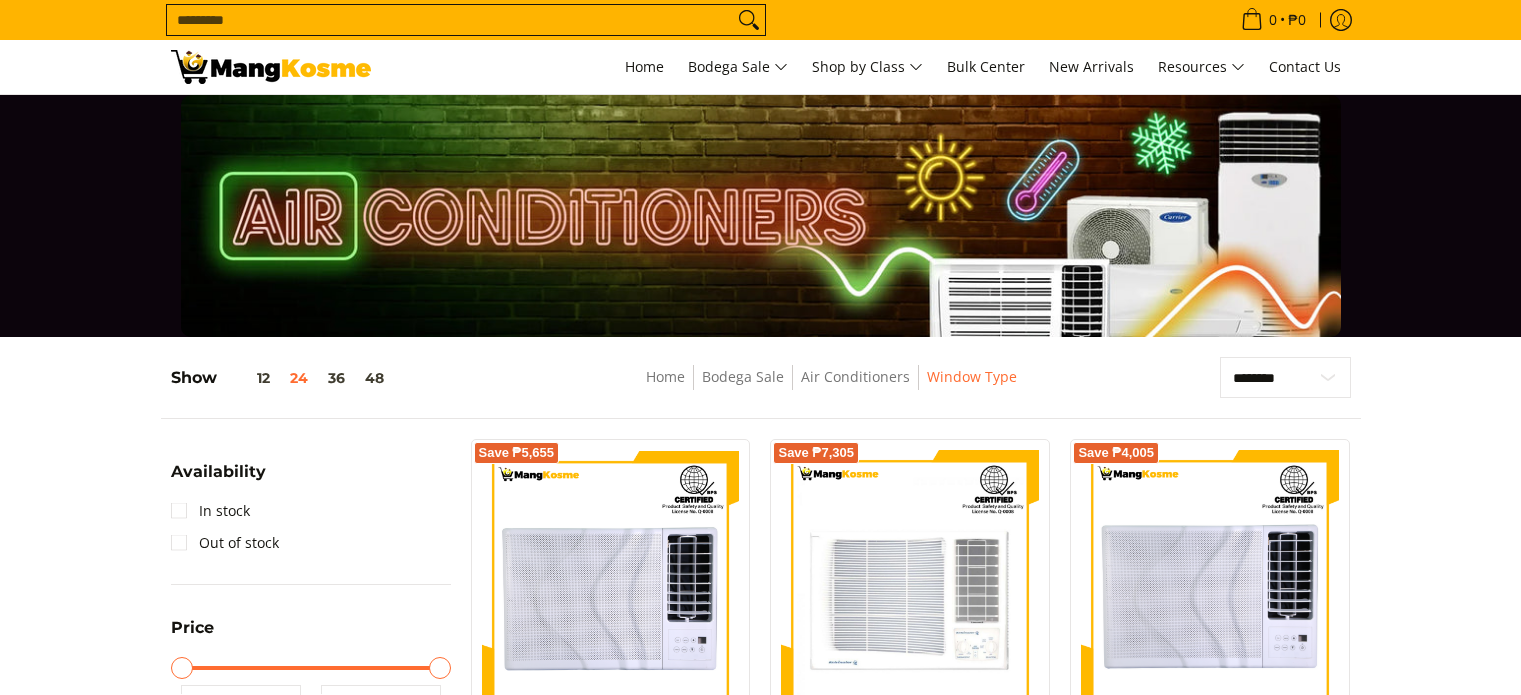 scroll, scrollTop: 282, scrollLeft: 0, axis: vertical 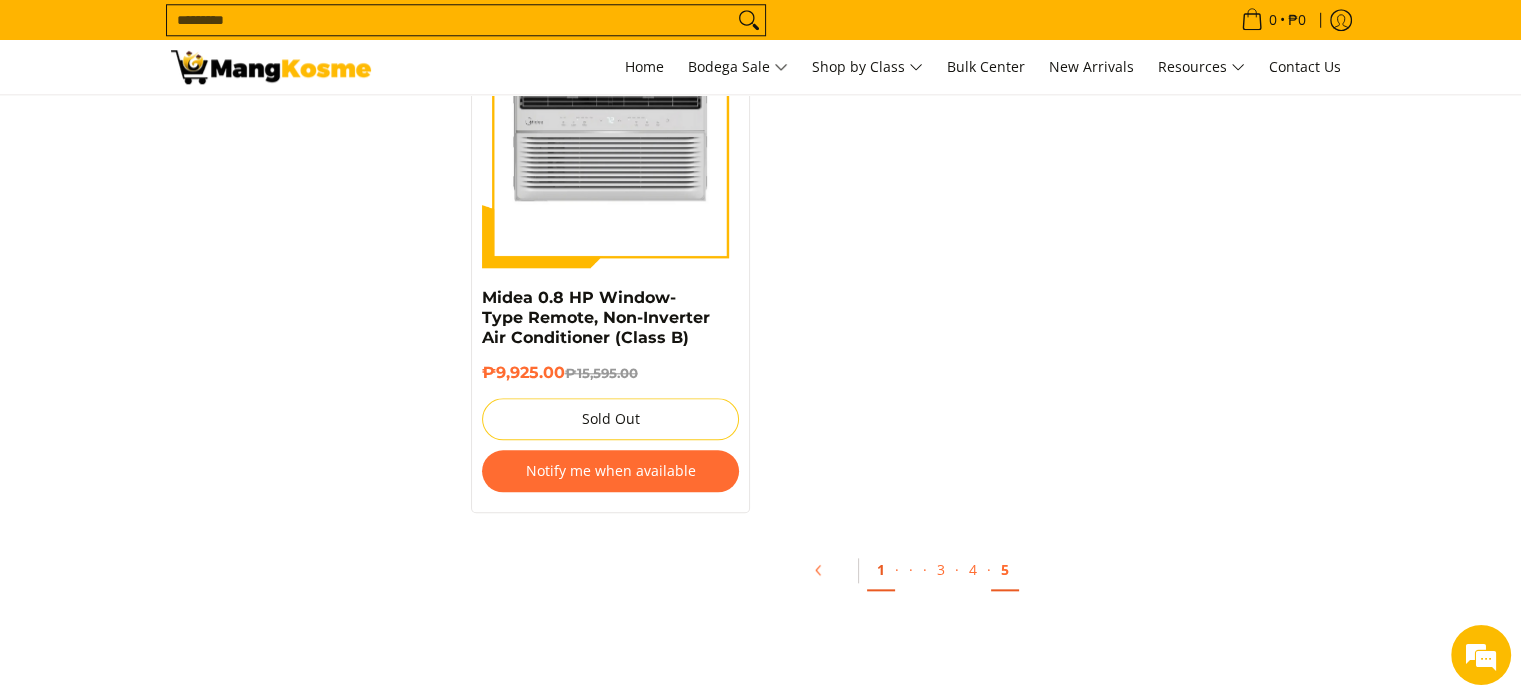 click on "1" at bounding box center (881, 570) 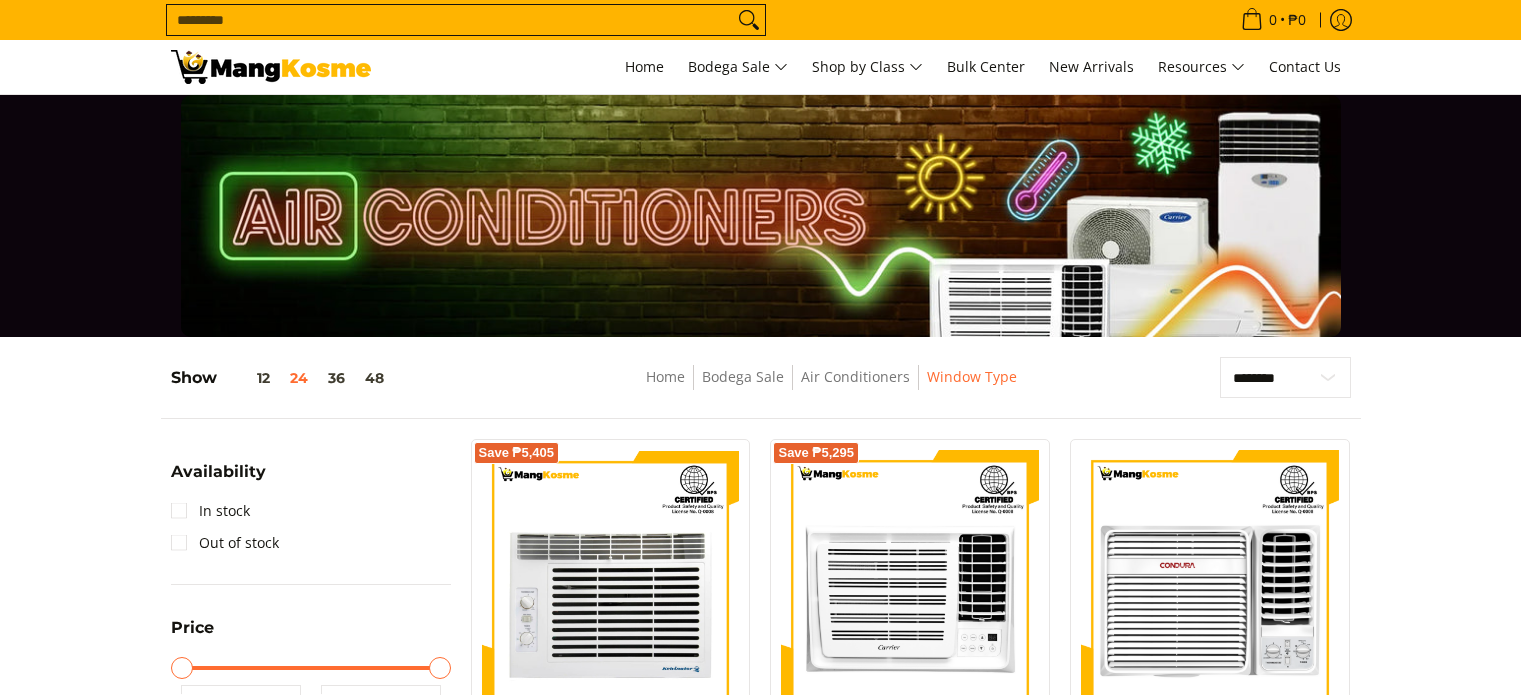 scroll, scrollTop: 276, scrollLeft: 0, axis: vertical 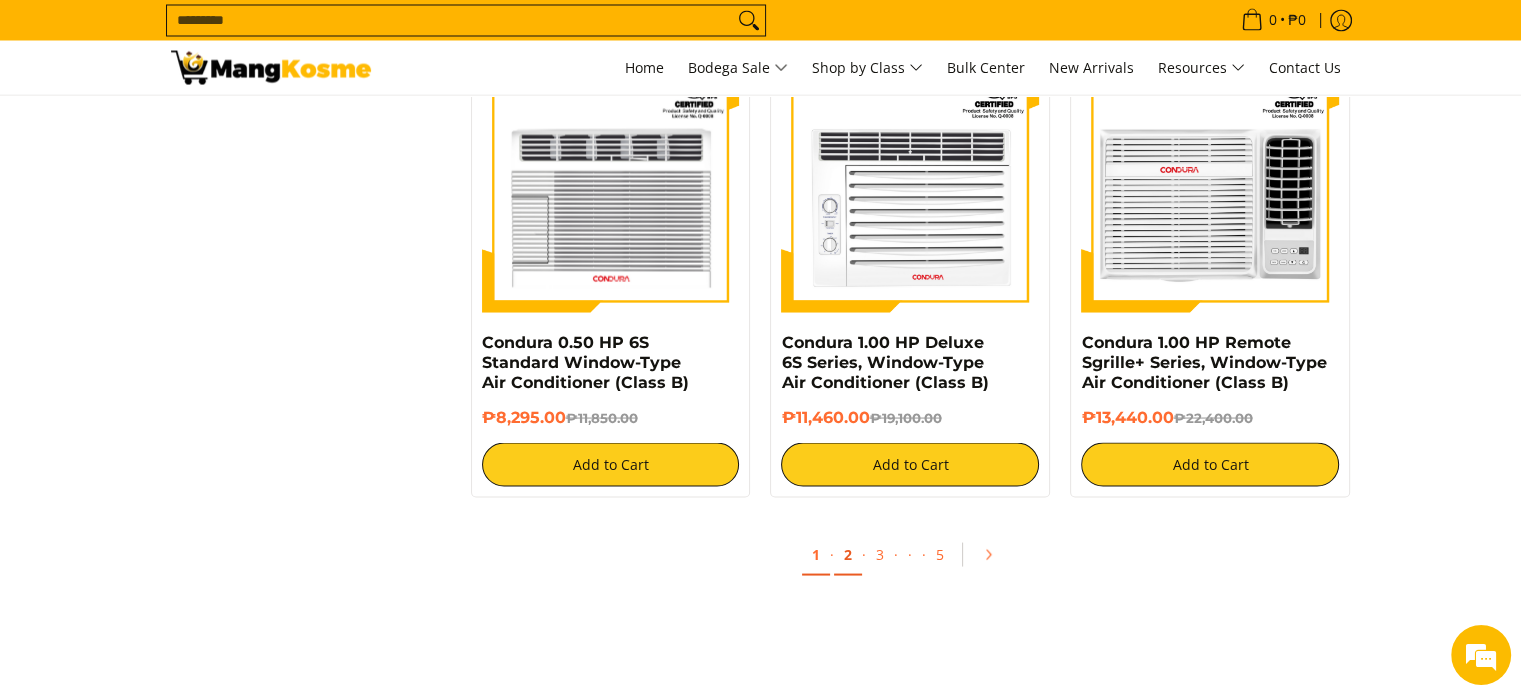 click on "2" at bounding box center [848, 554] 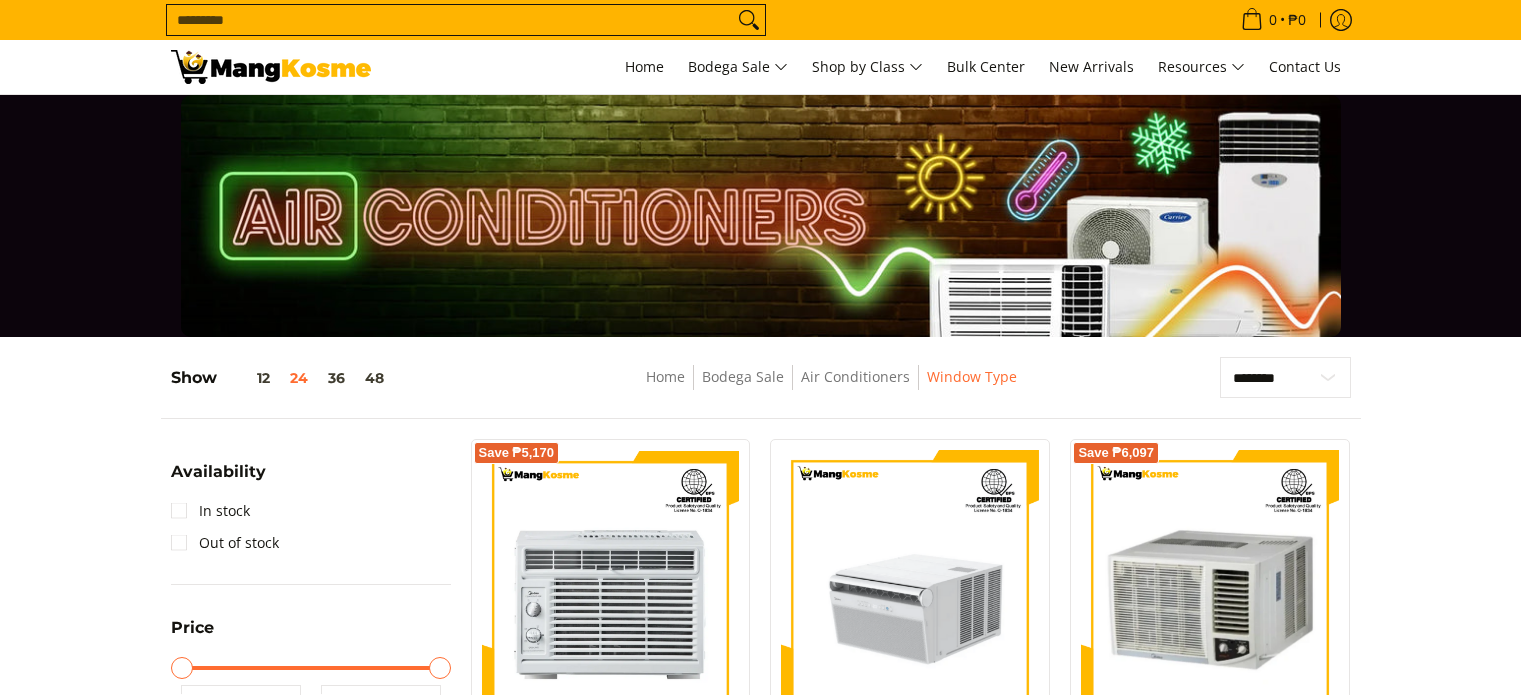 scroll, scrollTop: 438, scrollLeft: 0, axis: vertical 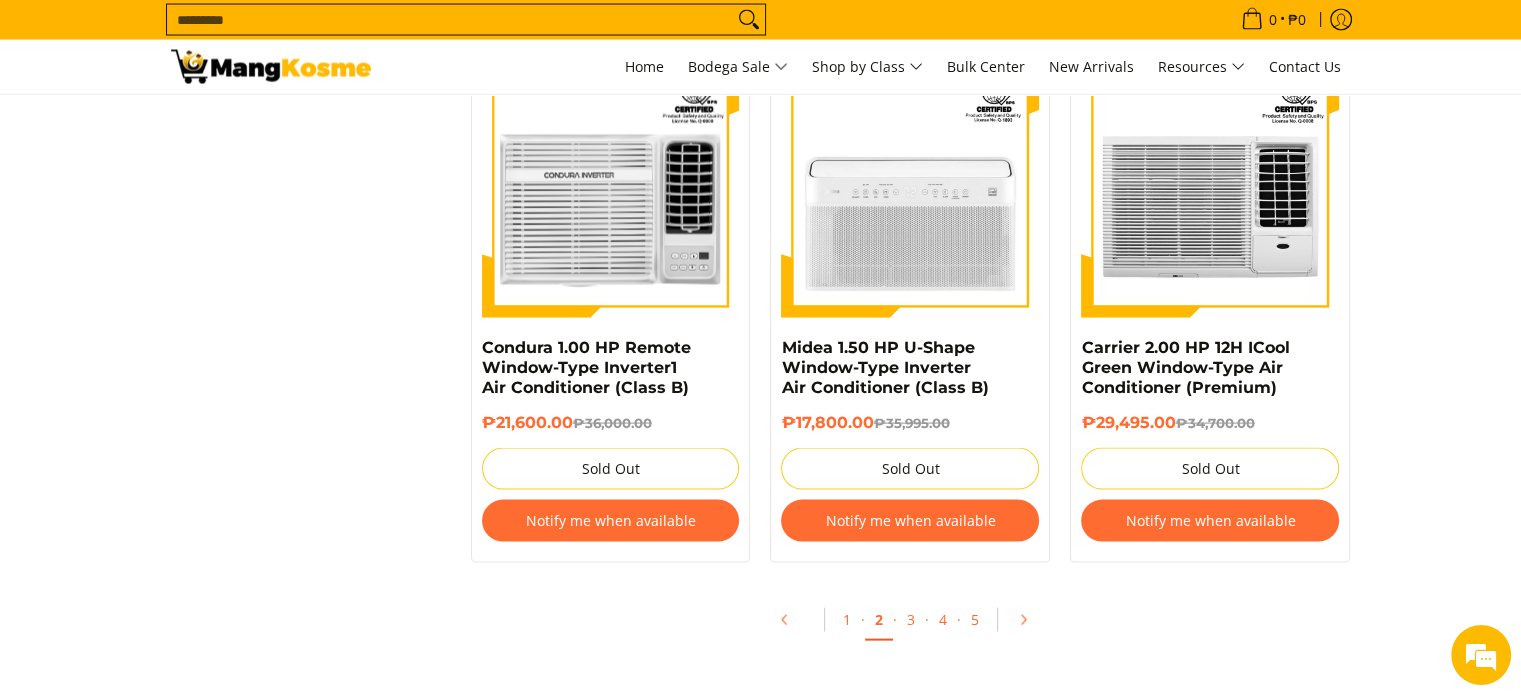 click on "**********" at bounding box center [760, -1507] 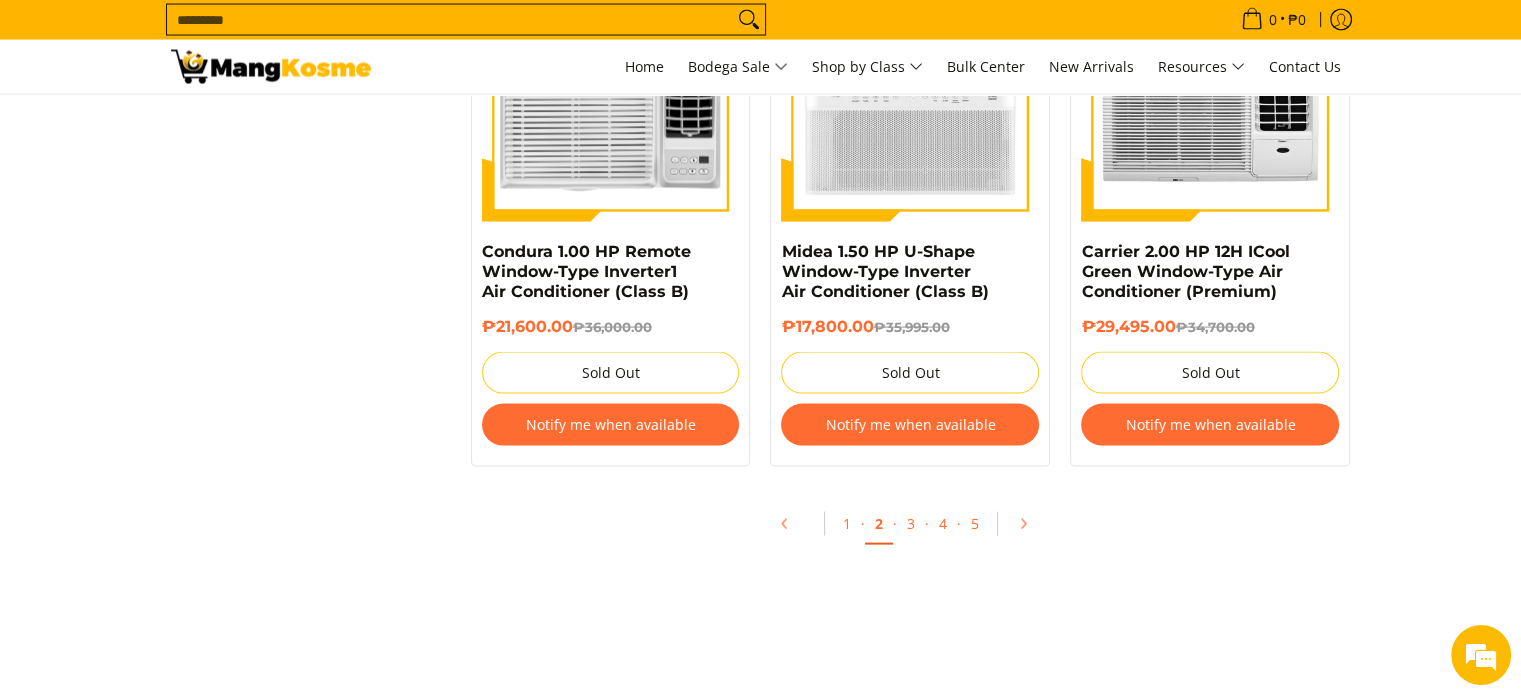 scroll, scrollTop: 4144, scrollLeft: 0, axis: vertical 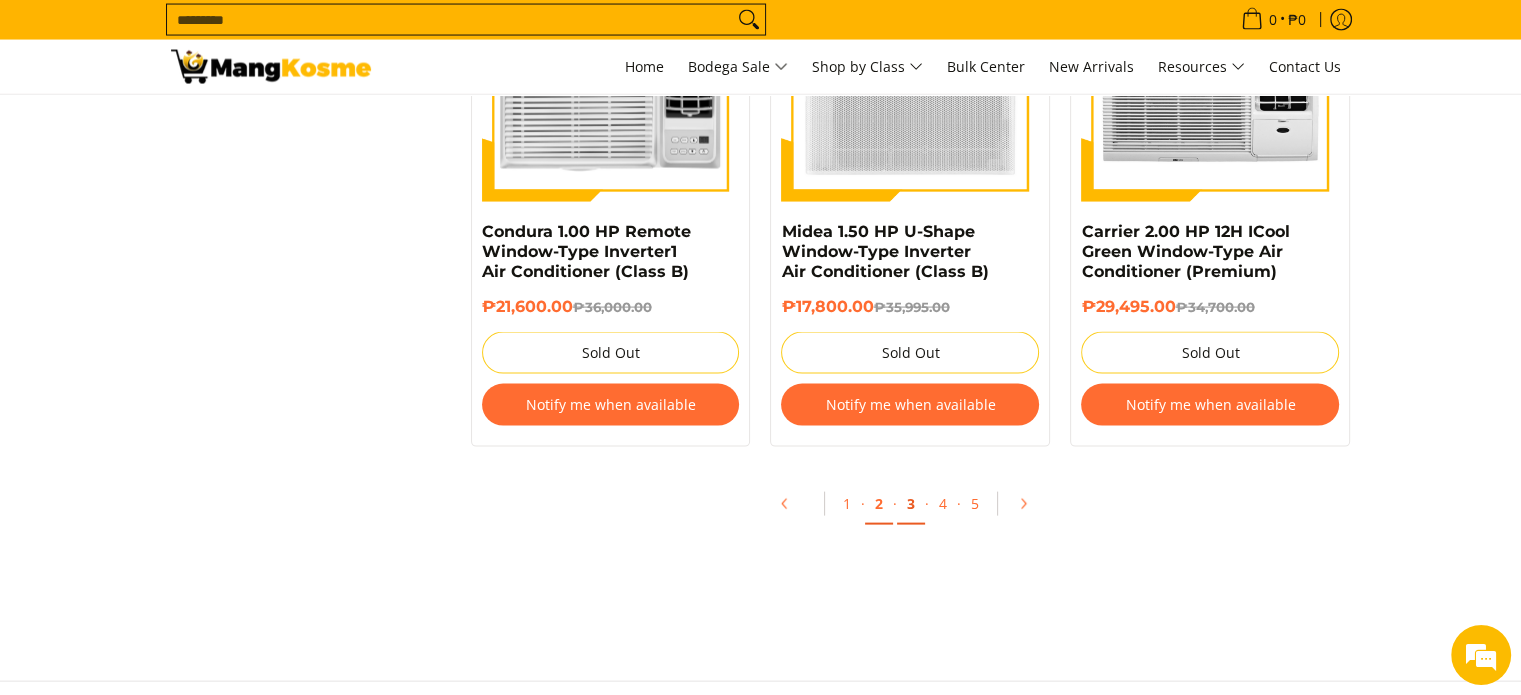 click on "3" at bounding box center [911, 504] 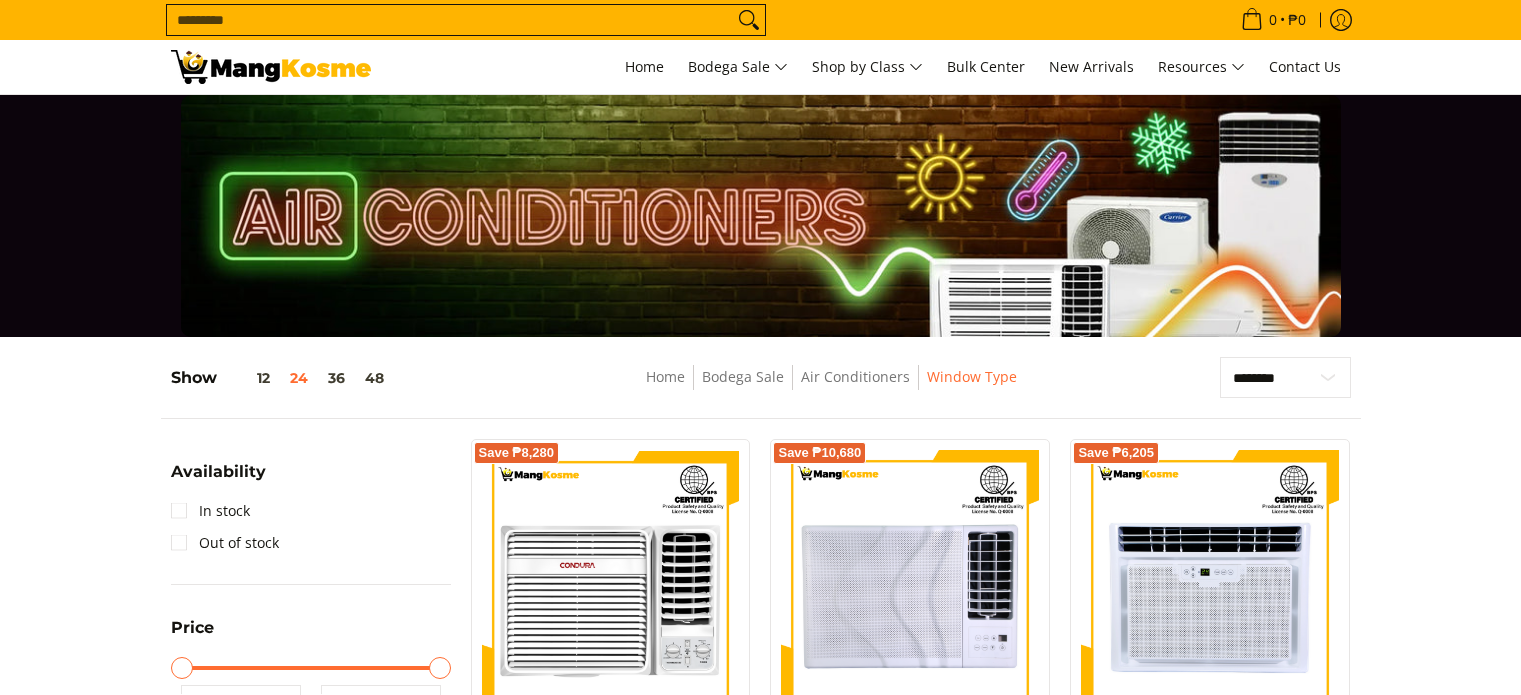 scroll, scrollTop: 456, scrollLeft: 0, axis: vertical 